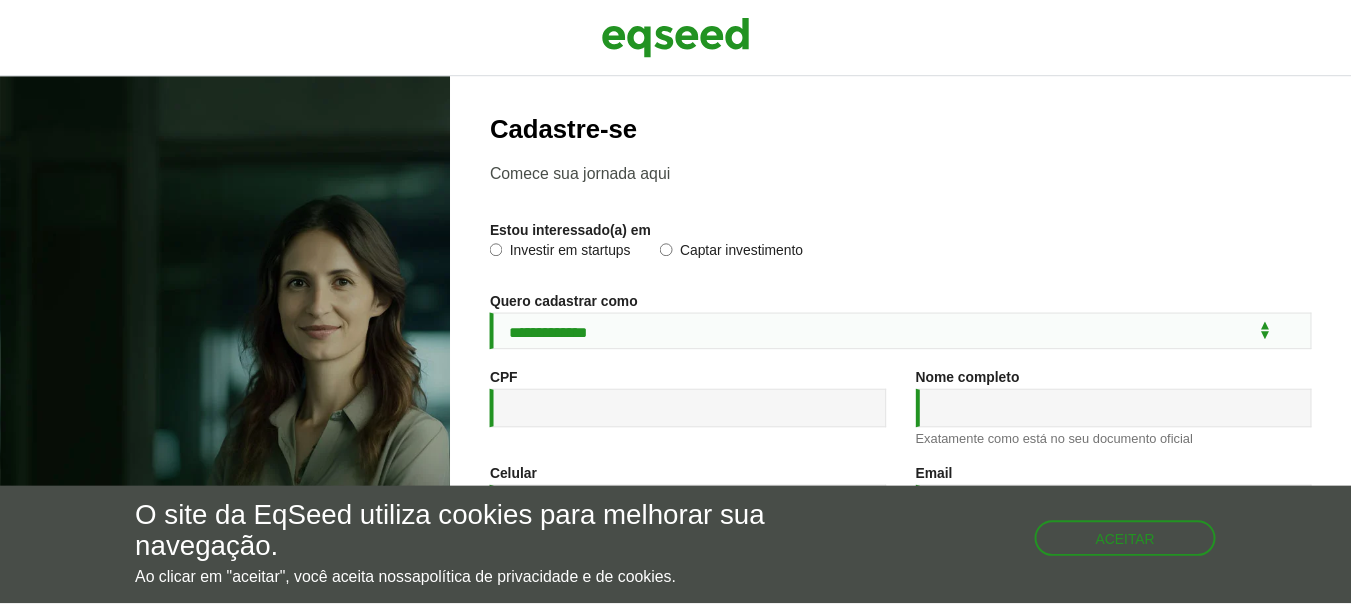 scroll, scrollTop: 0, scrollLeft: 0, axis: both 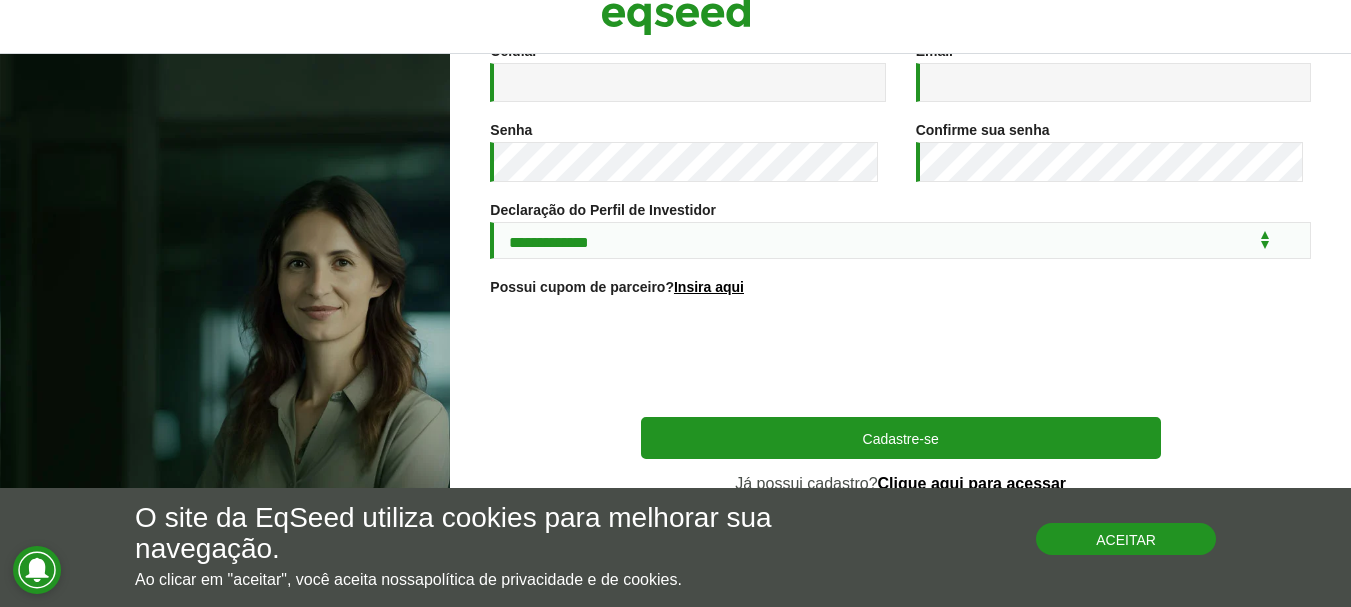 click on "Aceitar" at bounding box center (1126, 539) 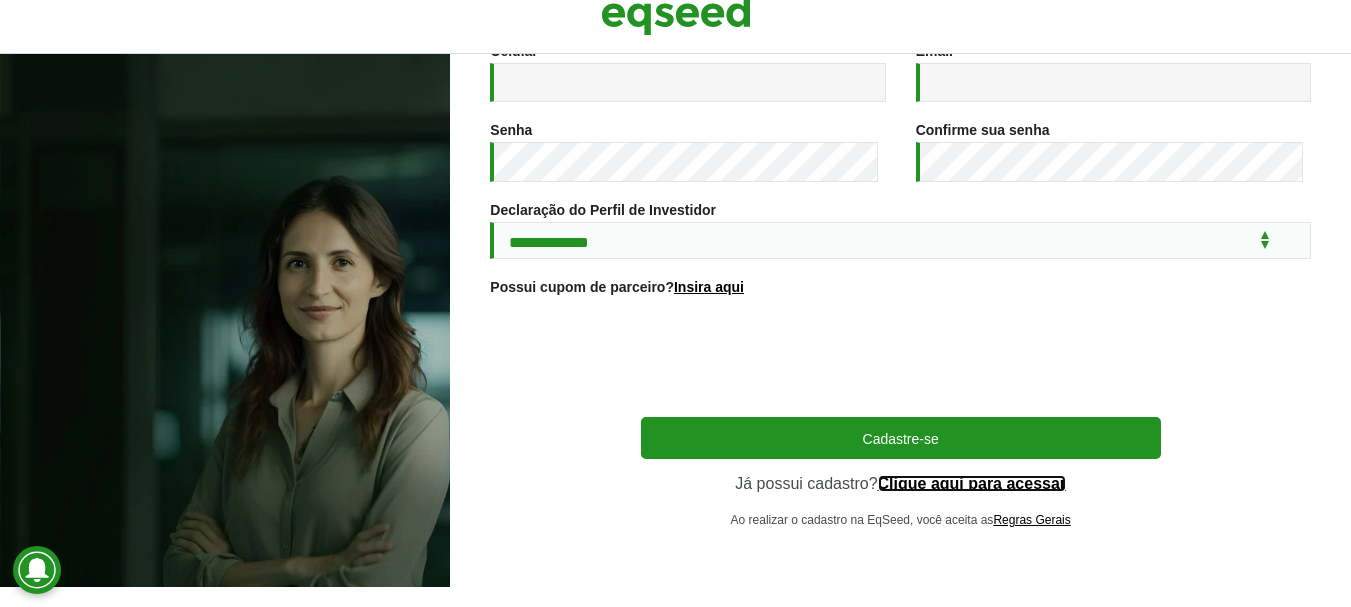 click on "Clique aqui para acessar" at bounding box center [972, 484] 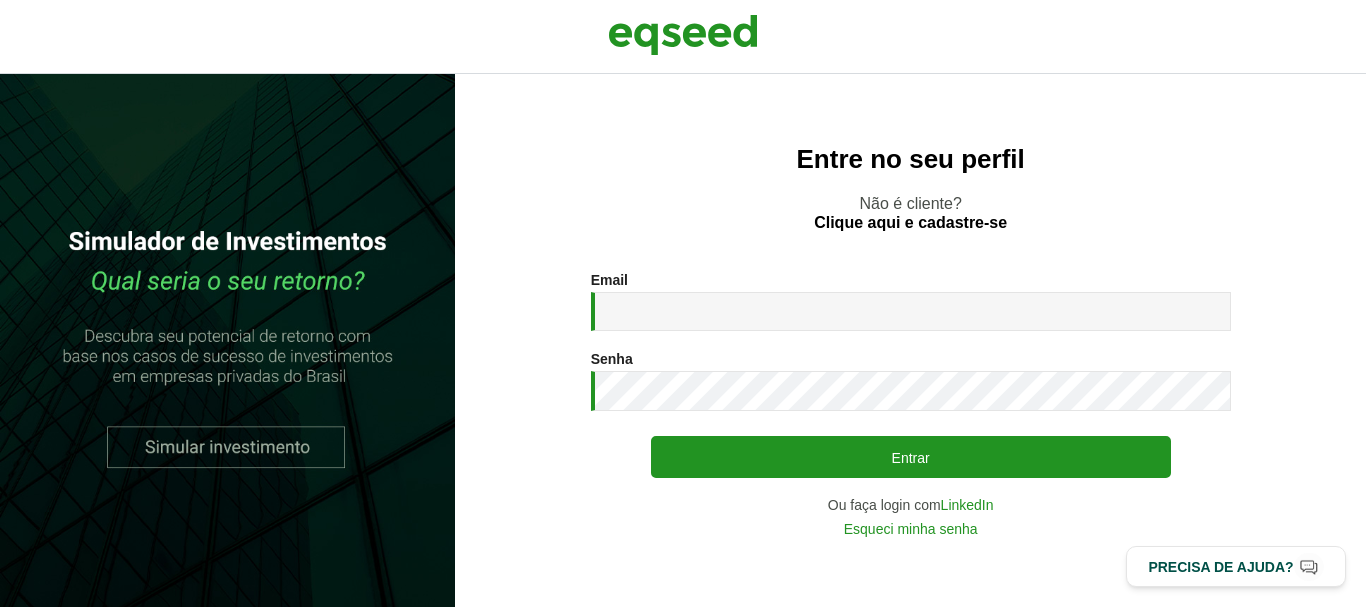 scroll, scrollTop: 0, scrollLeft: 0, axis: both 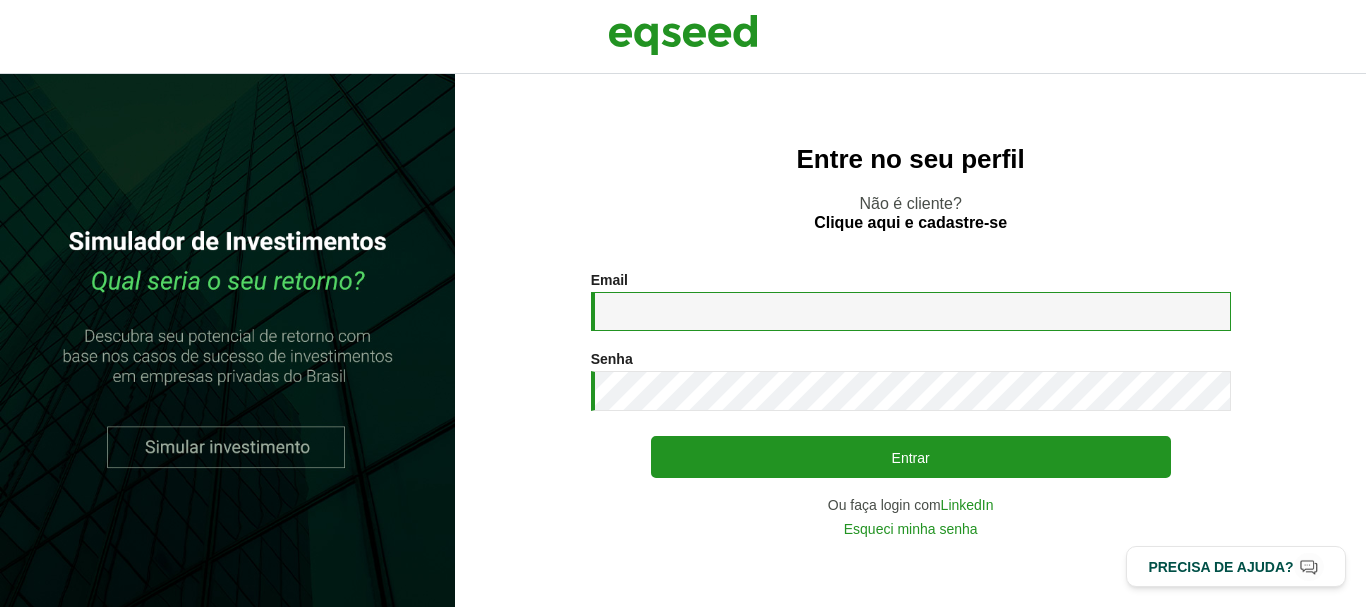 click on "Email  *" at bounding box center [911, 311] 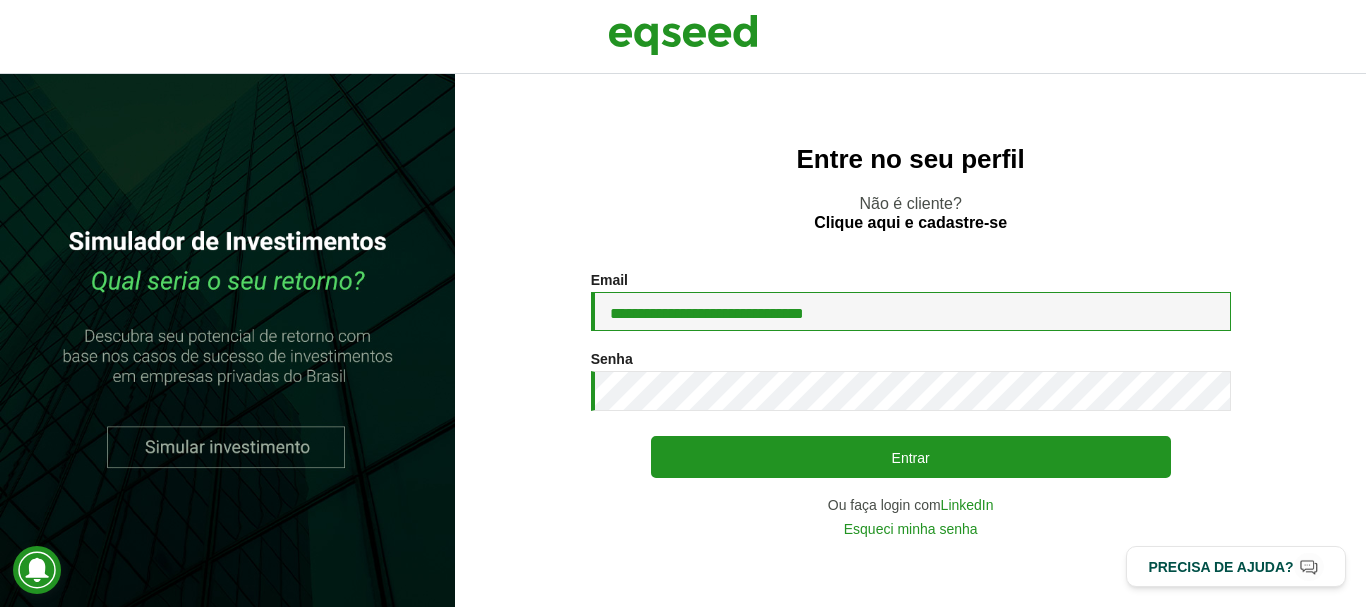 type on "**********" 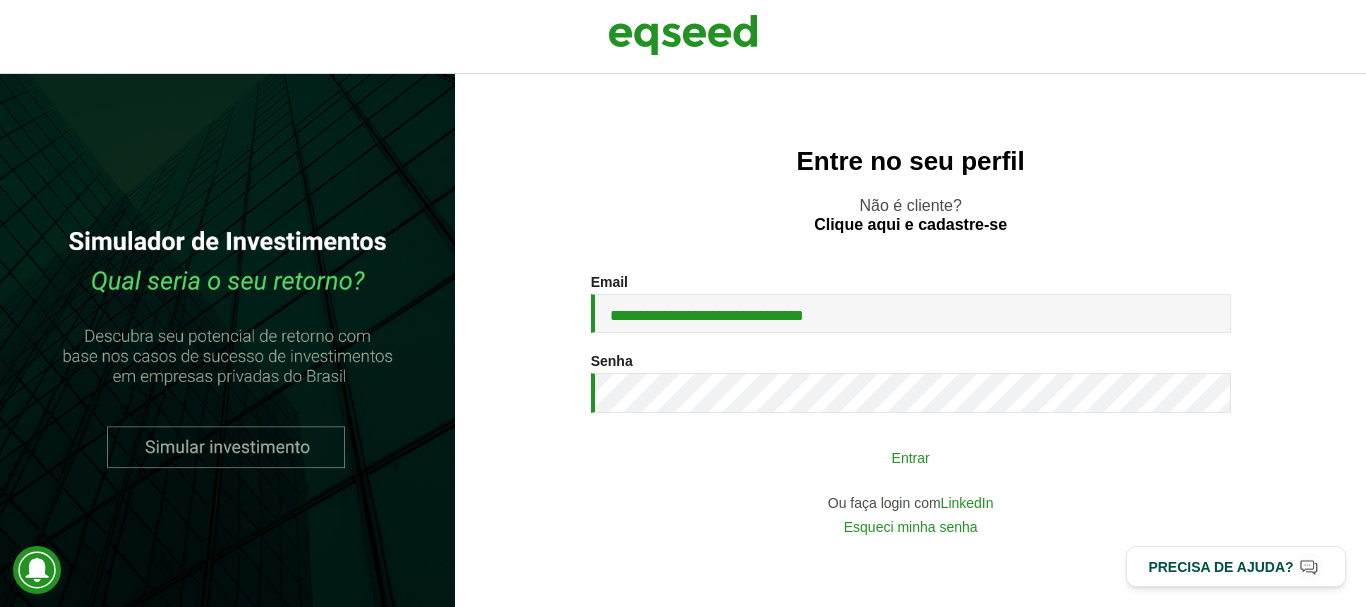 click on "Entrar" at bounding box center (911, 457) 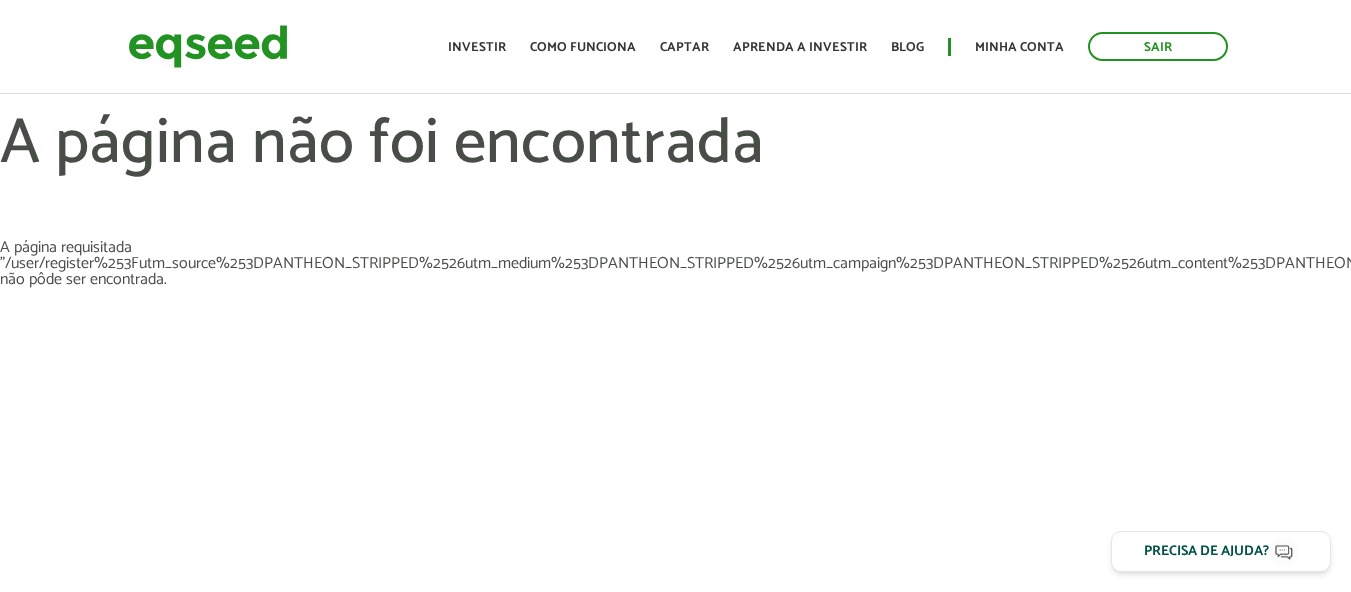 scroll, scrollTop: 0, scrollLeft: 0, axis: both 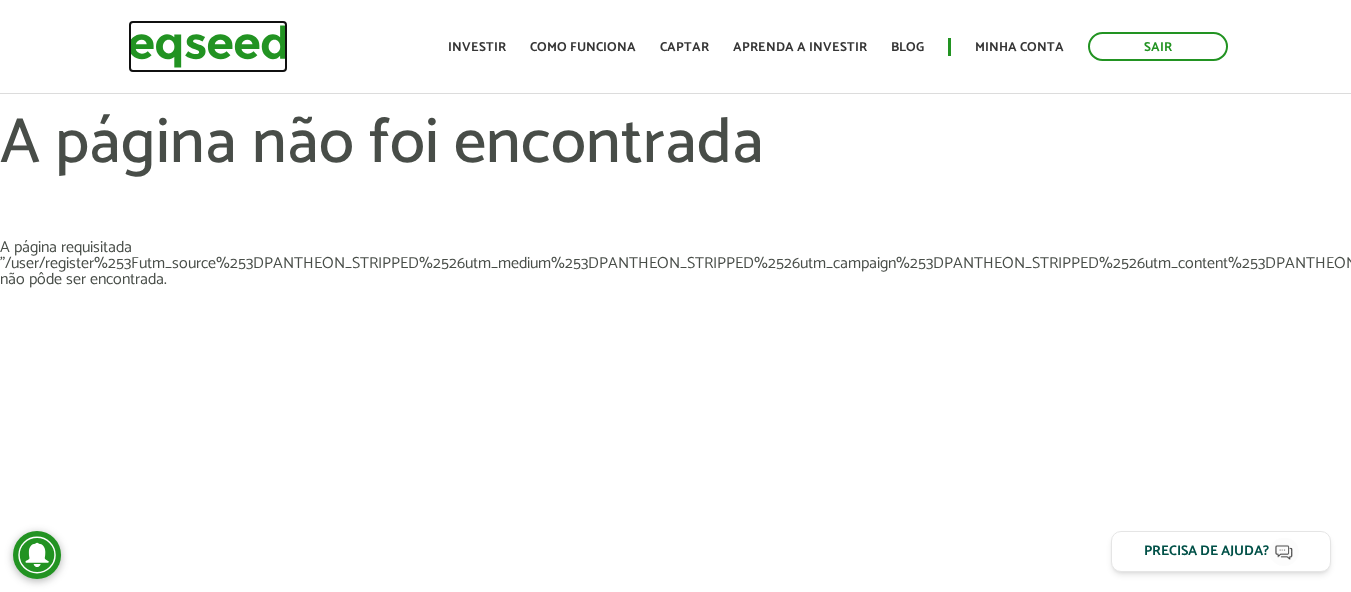 click at bounding box center (208, 46) 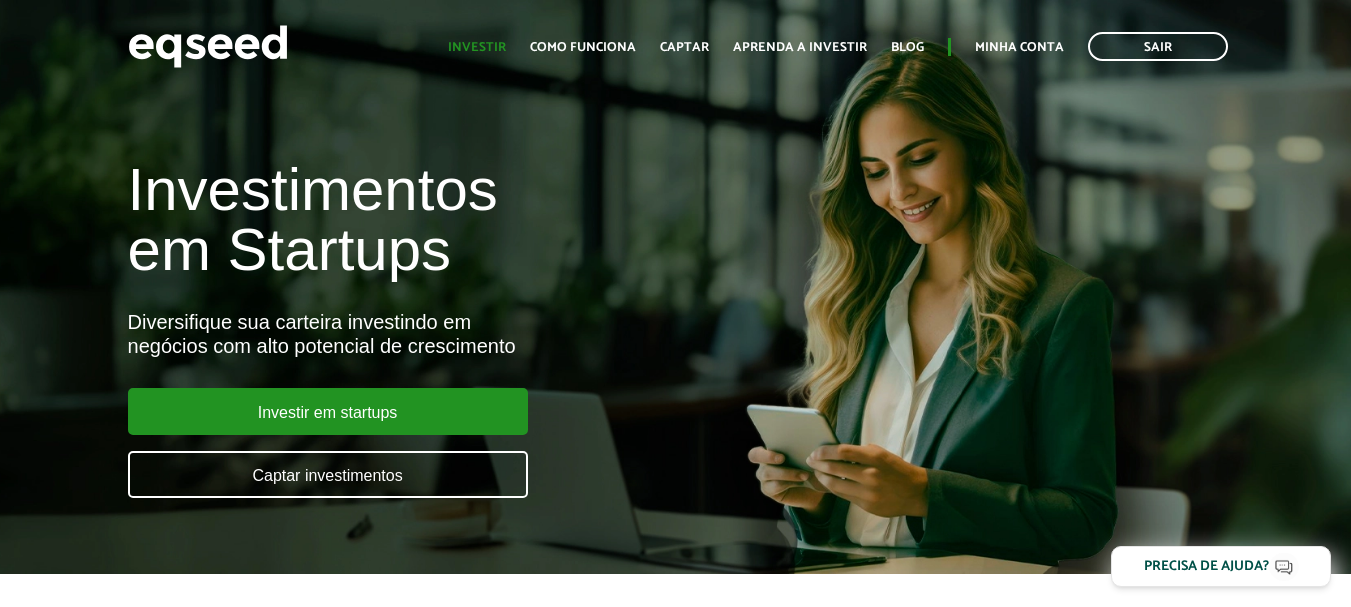 scroll, scrollTop: 0, scrollLeft: 0, axis: both 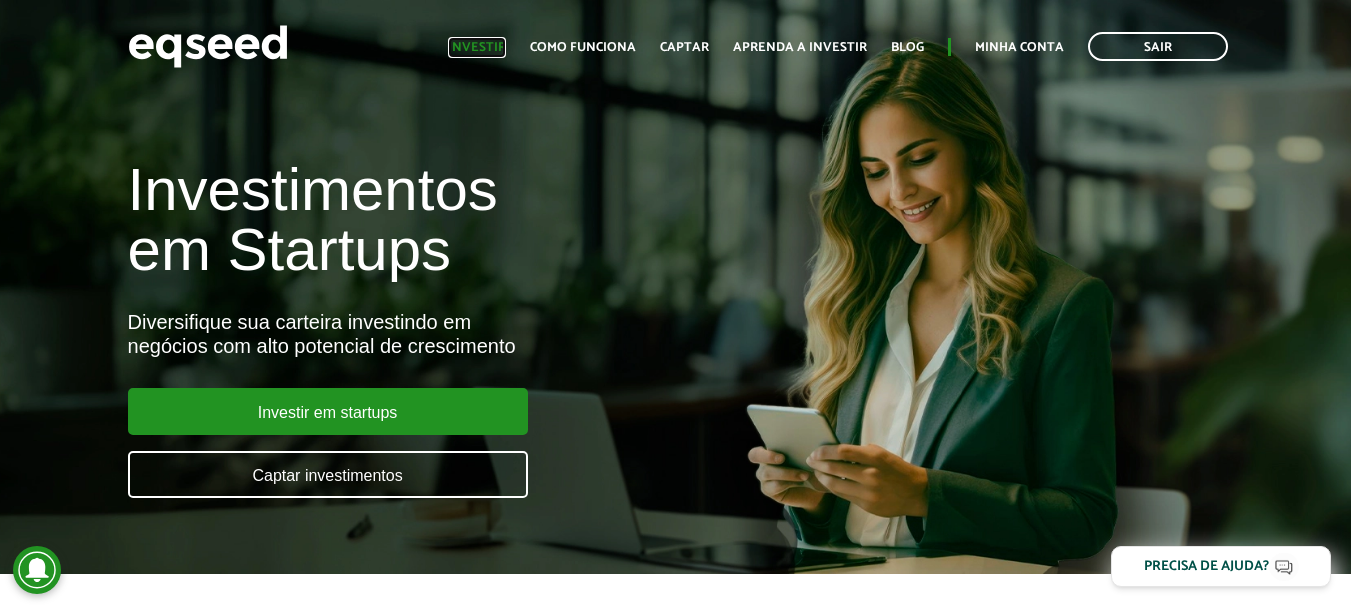 click on "Investir" at bounding box center (477, 47) 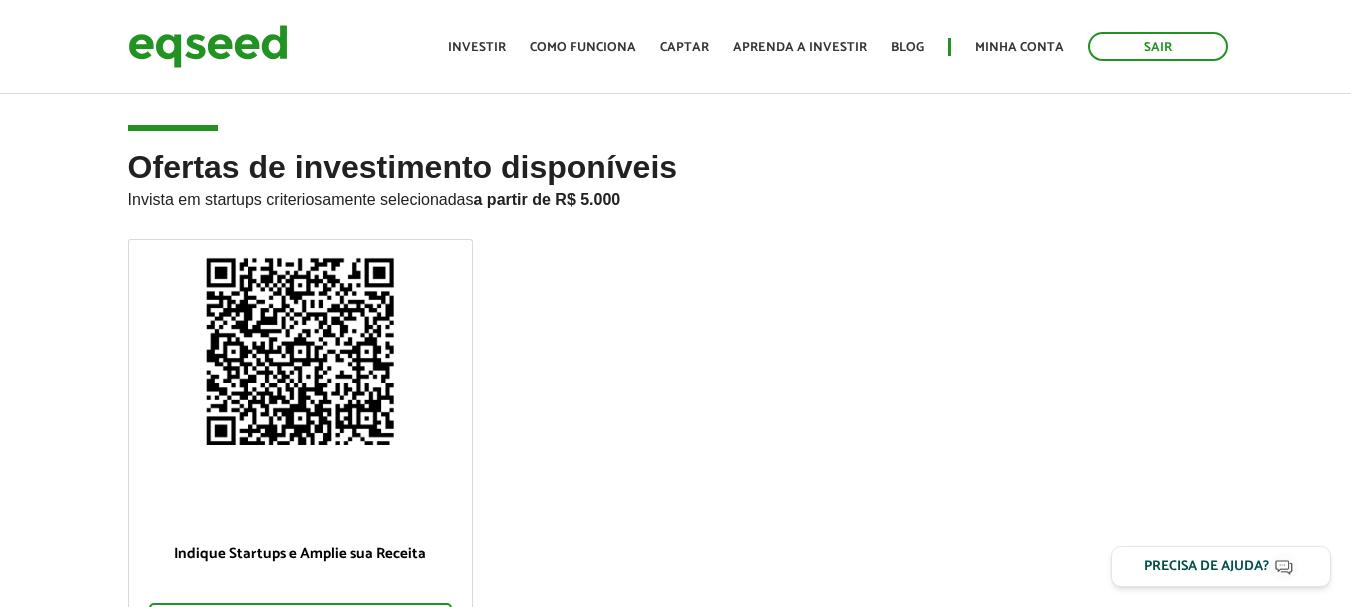 scroll, scrollTop: 0, scrollLeft: 0, axis: both 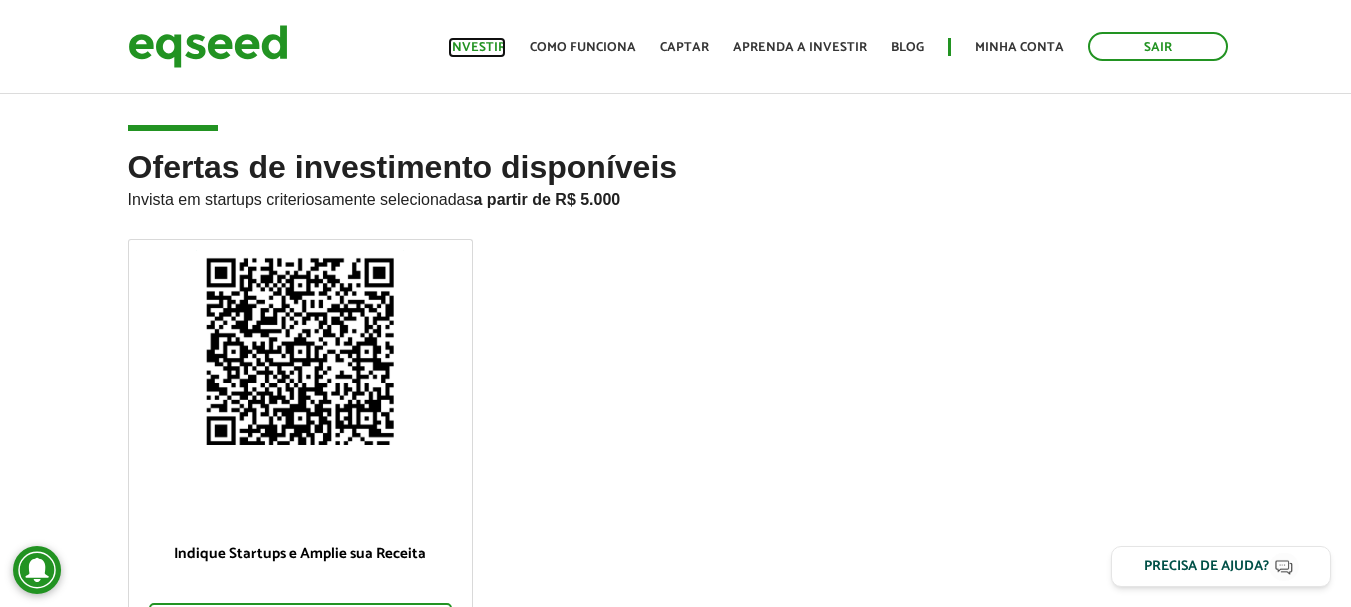 click on "Investir" at bounding box center [477, 47] 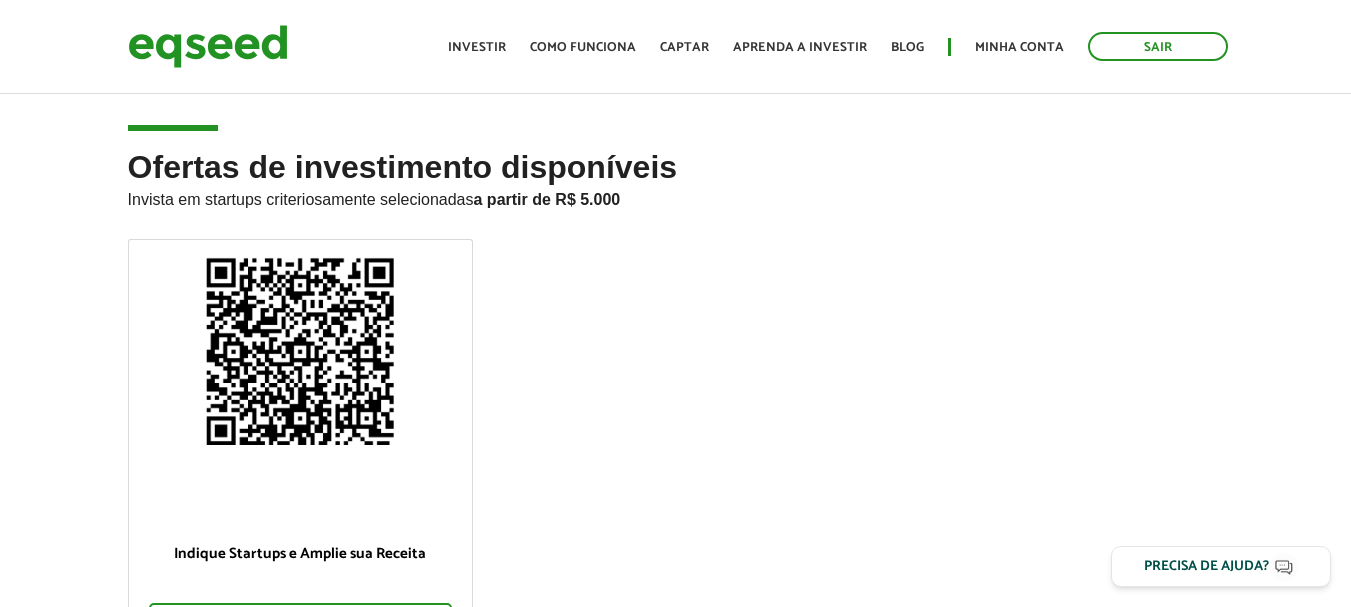 scroll, scrollTop: 0, scrollLeft: 0, axis: both 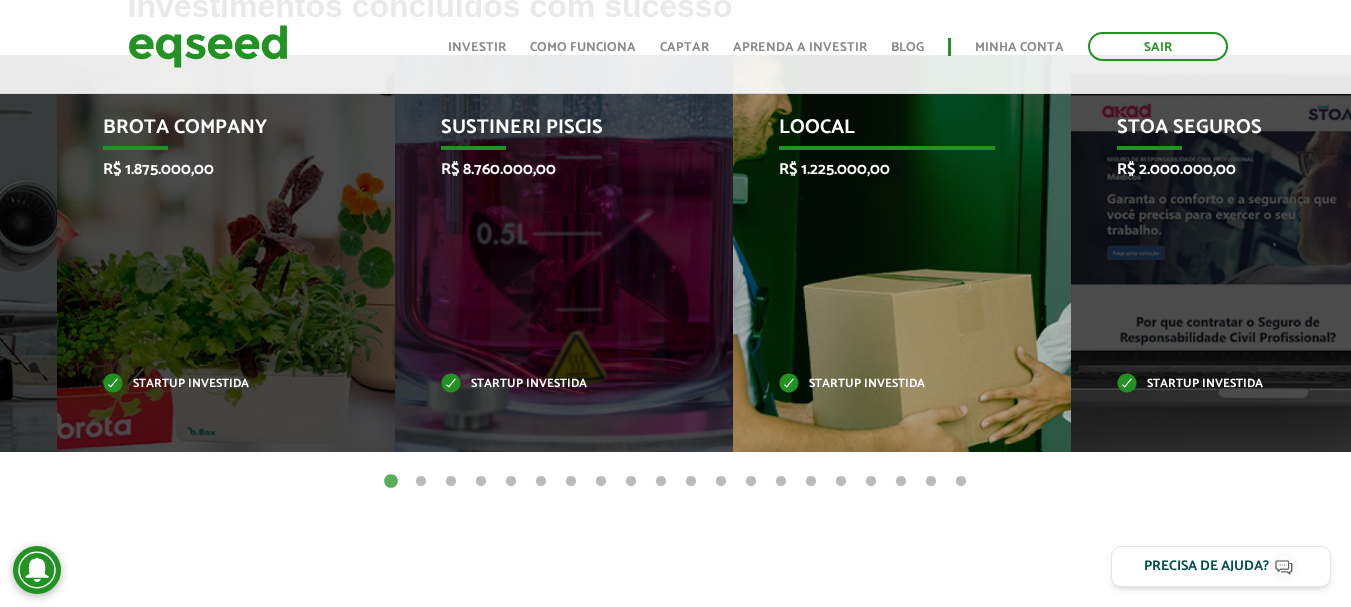 drag, startPoint x: 1015, startPoint y: 239, endPoint x: 531, endPoint y: 259, distance: 484.41306 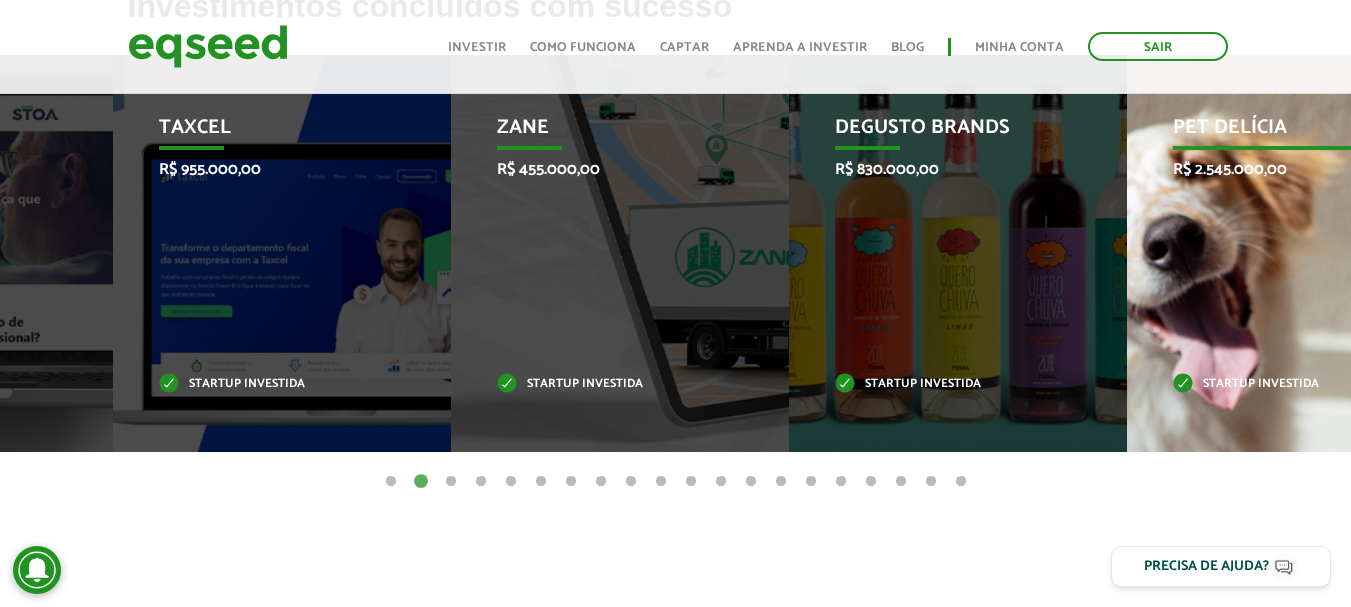drag, startPoint x: 1152, startPoint y: 299, endPoint x: 546, endPoint y: 317, distance: 606.2673 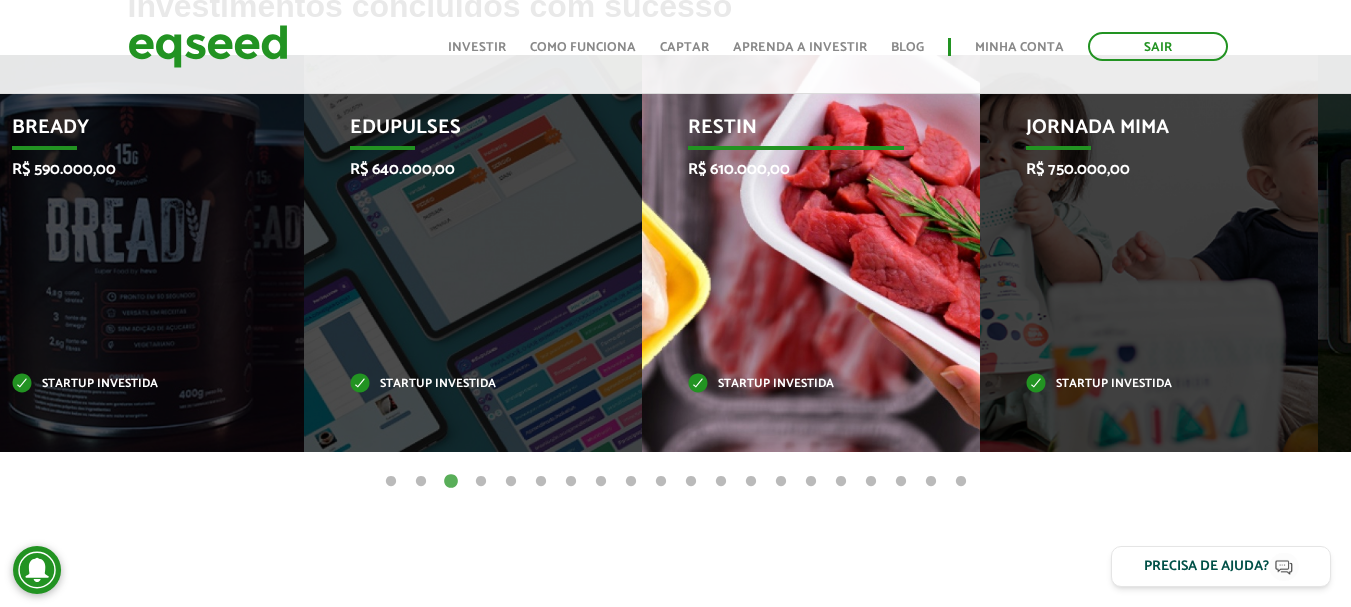 drag, startPoint x: 1033, startPoint y: 295, endPoint x: 574, endPoint y: 312, distance: 459.3147 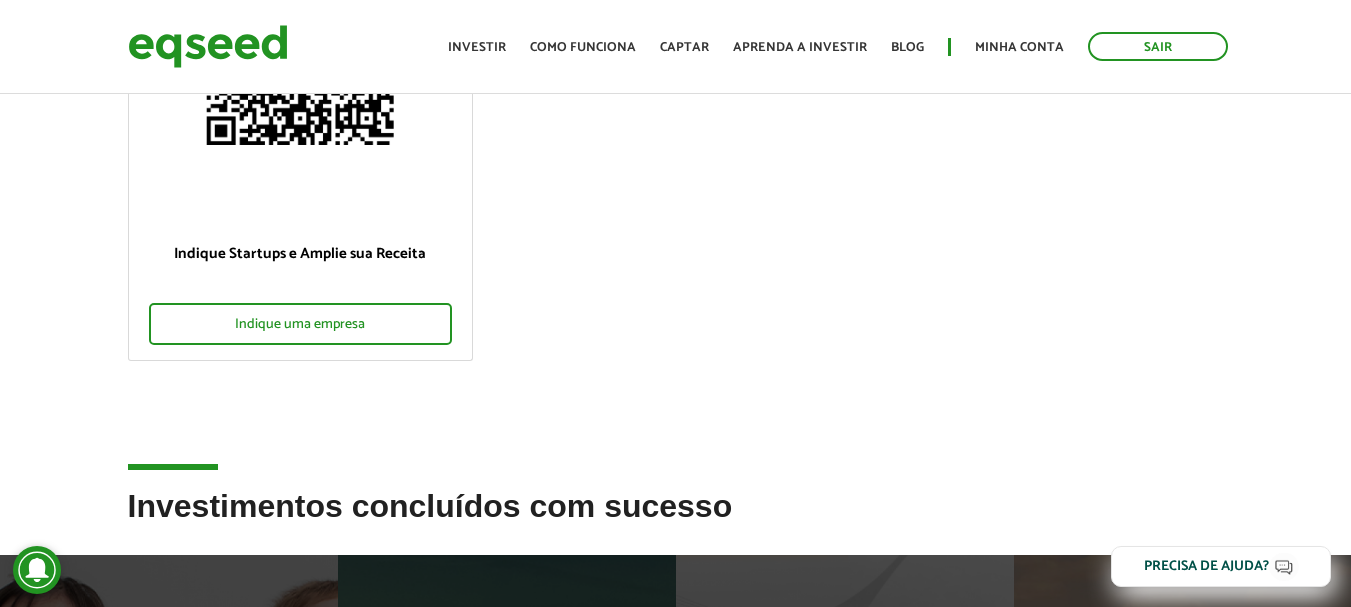scroll, scrollTop: 0, scrollLeft: 0, axis: both 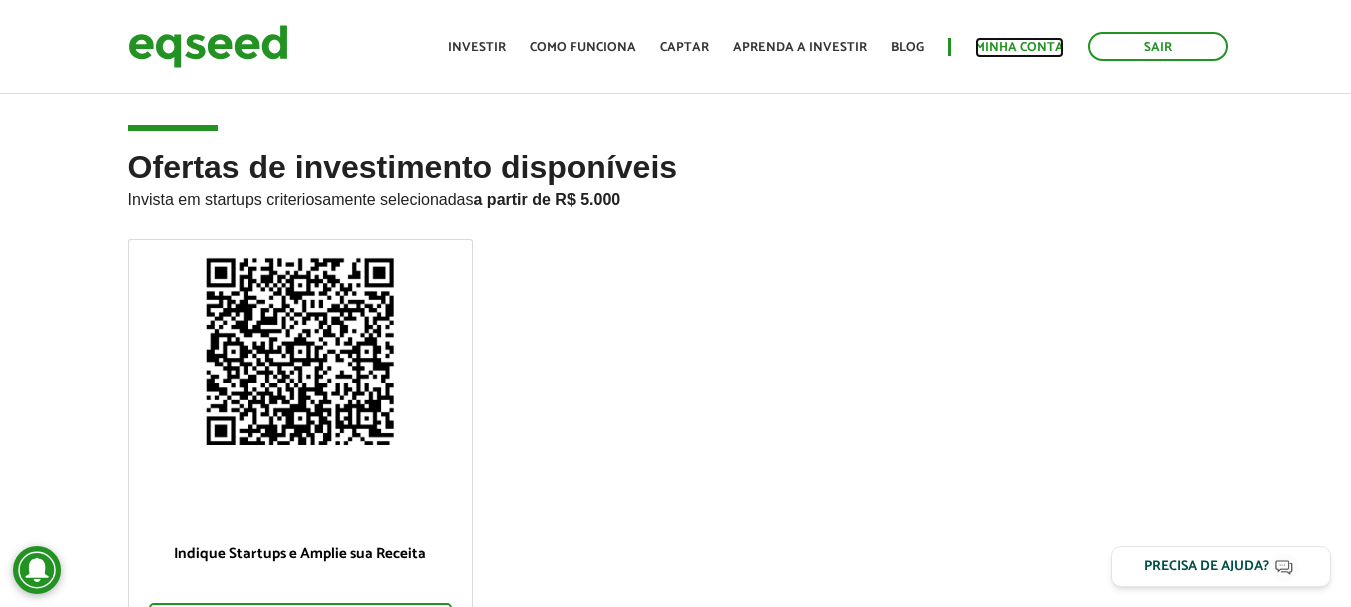 click on "Minha conta" at bounding box center [1019, 47] 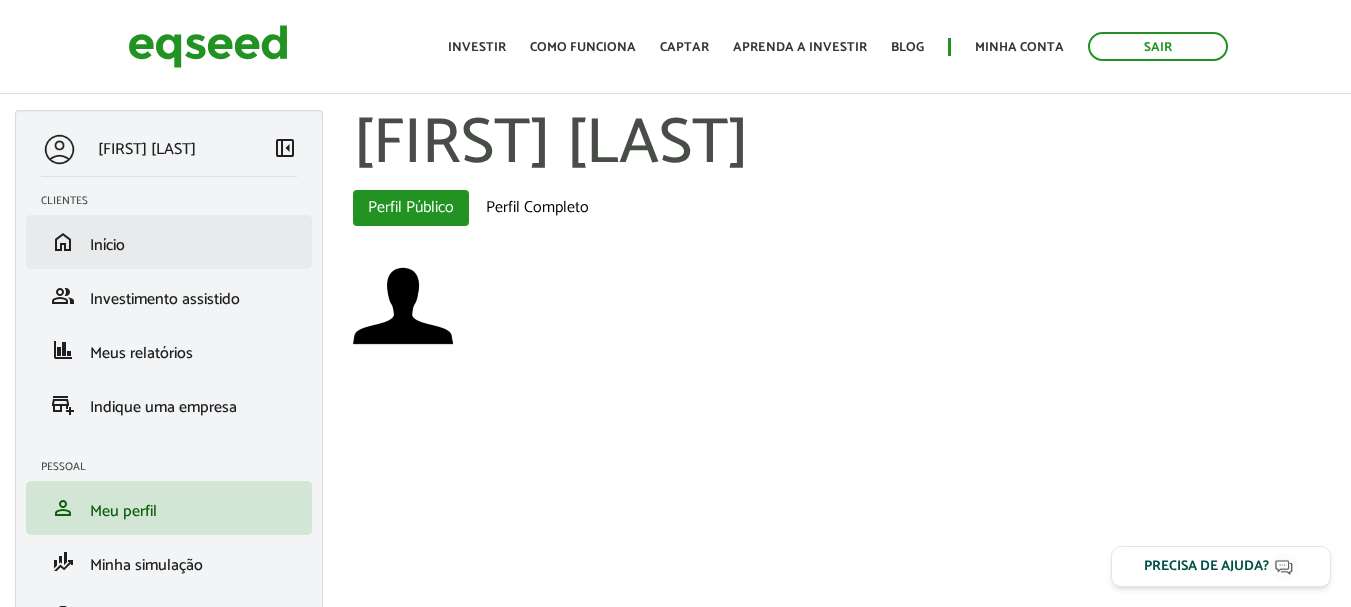 scroll, scrollTop: 0, scrollLeft: 0, axis: both 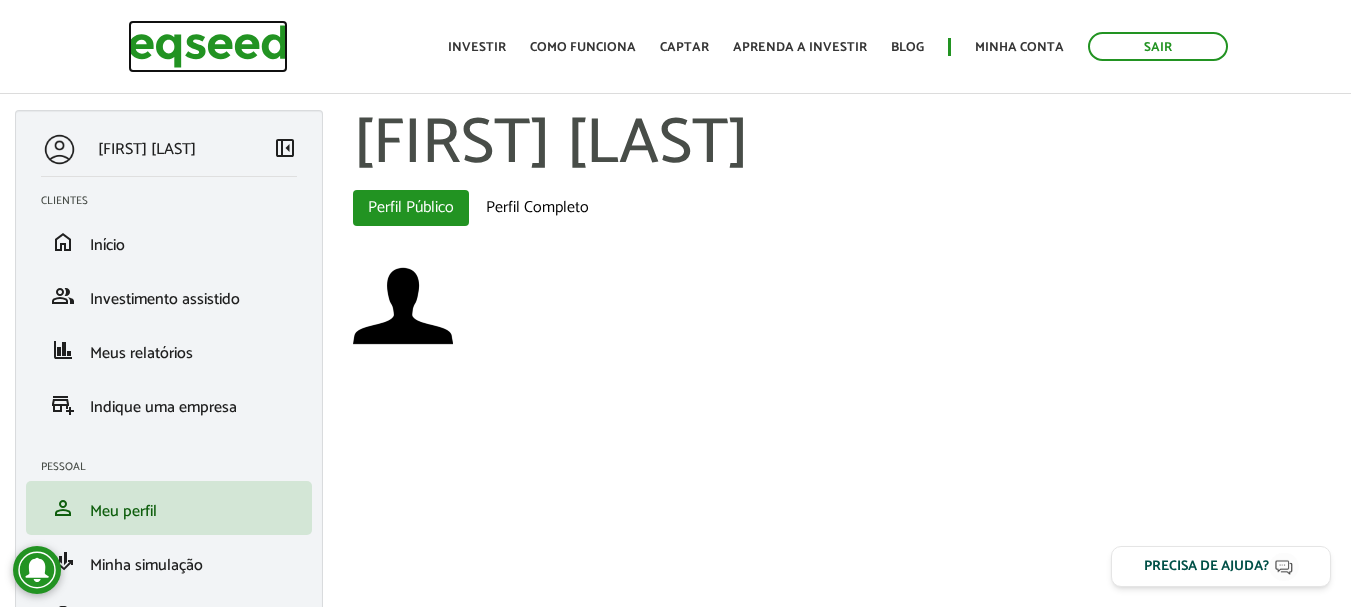 click at bounding box center [208, 46] 